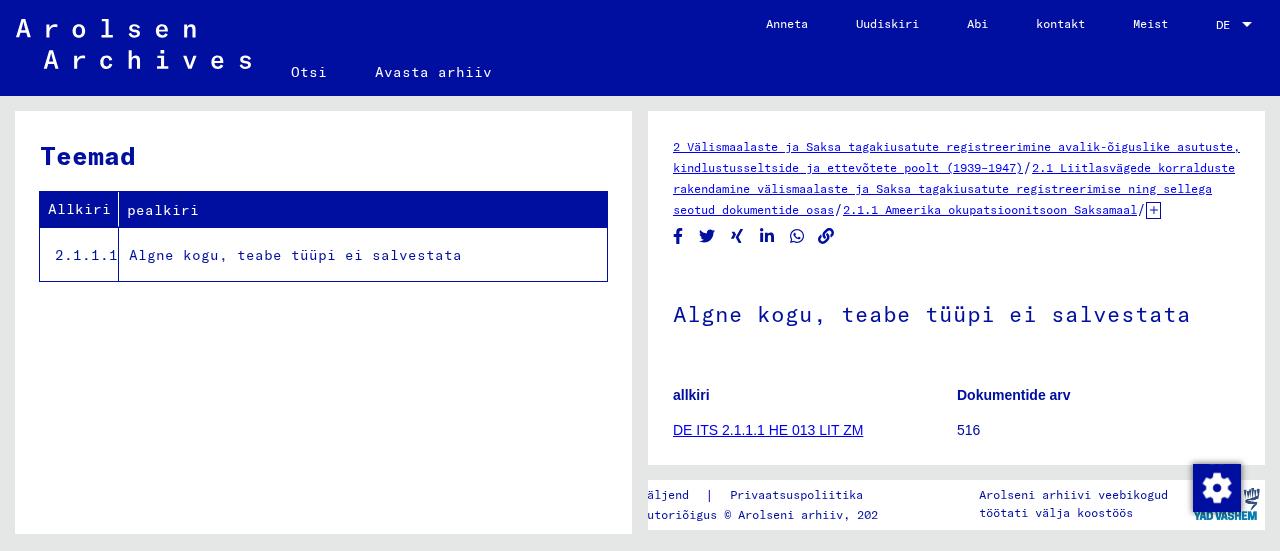 scroll, scrollTop: 0, scrollLeft: 0, axis: both 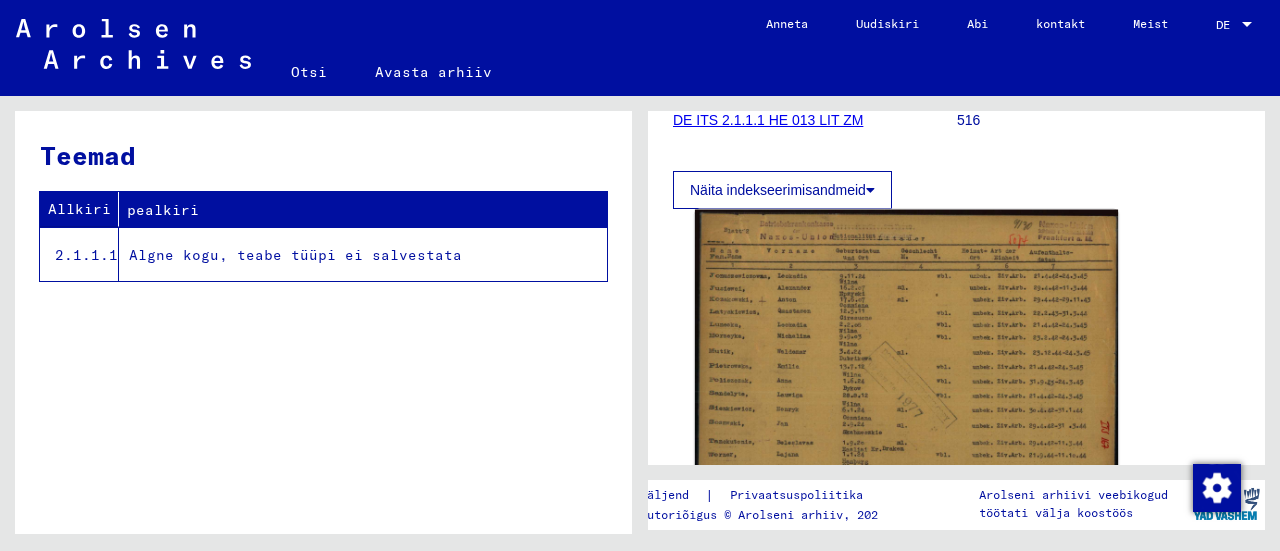 click 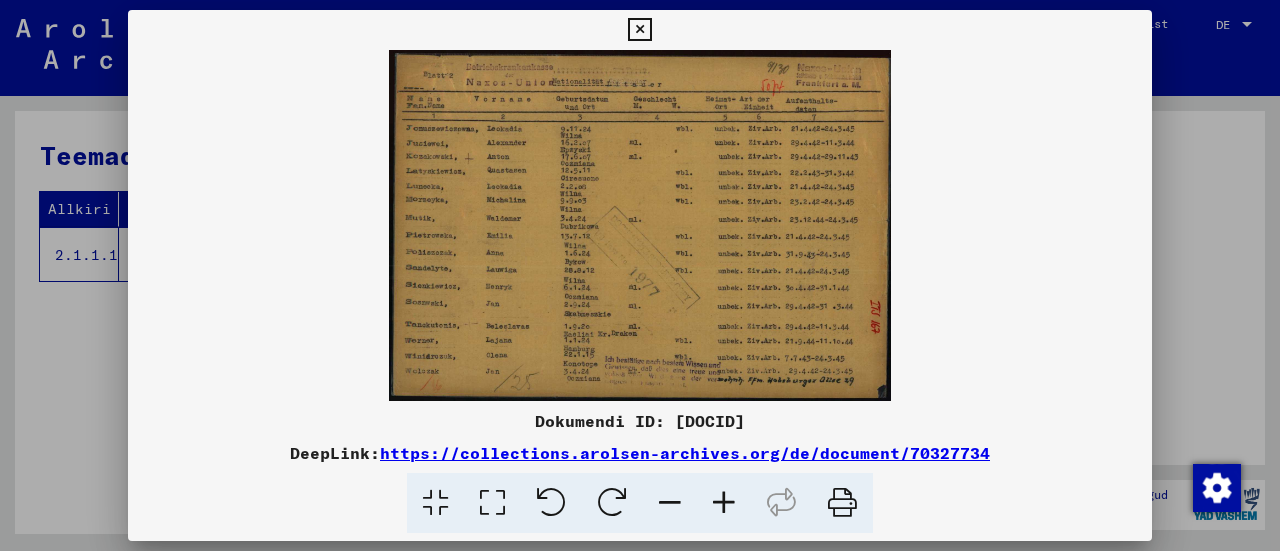 click at bounding box center (724, 503) 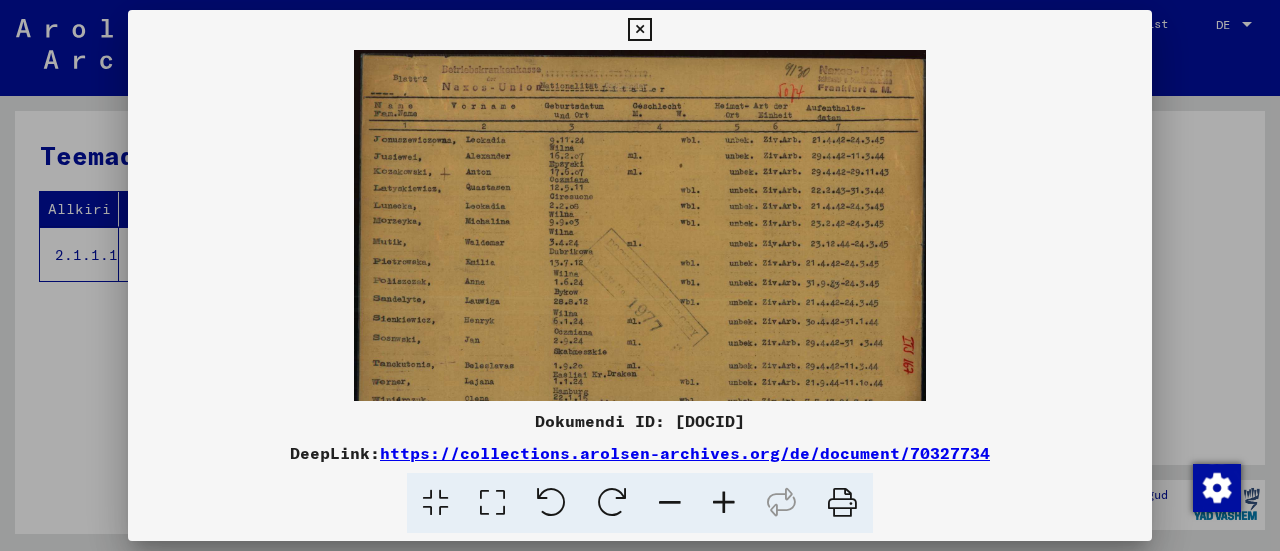 click at bounding box center (724, 503) 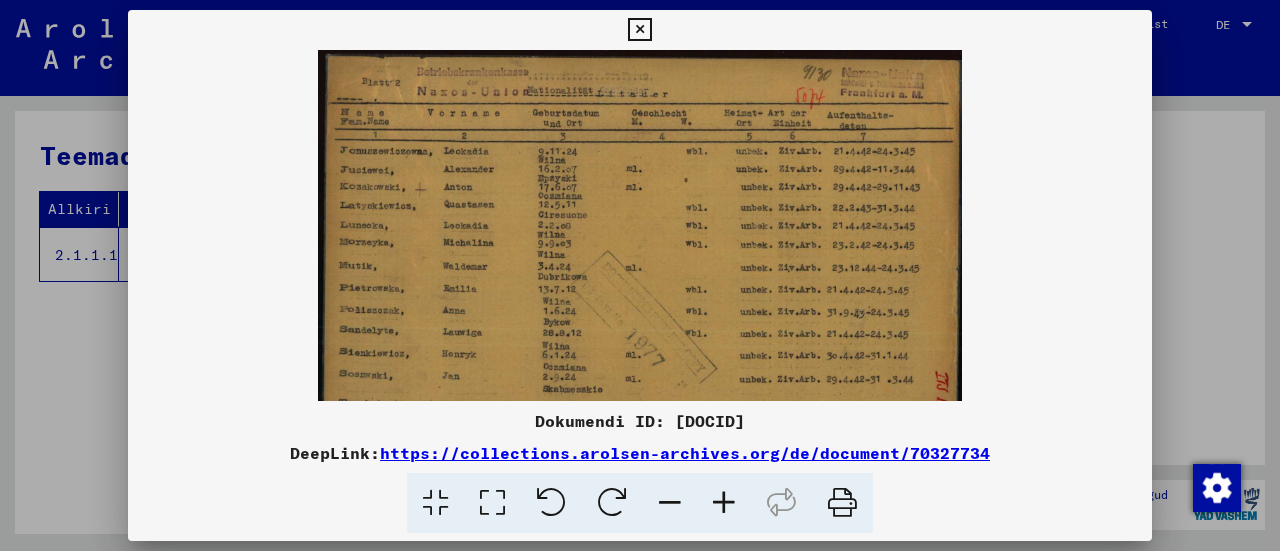click at bounding box center (724, 503) 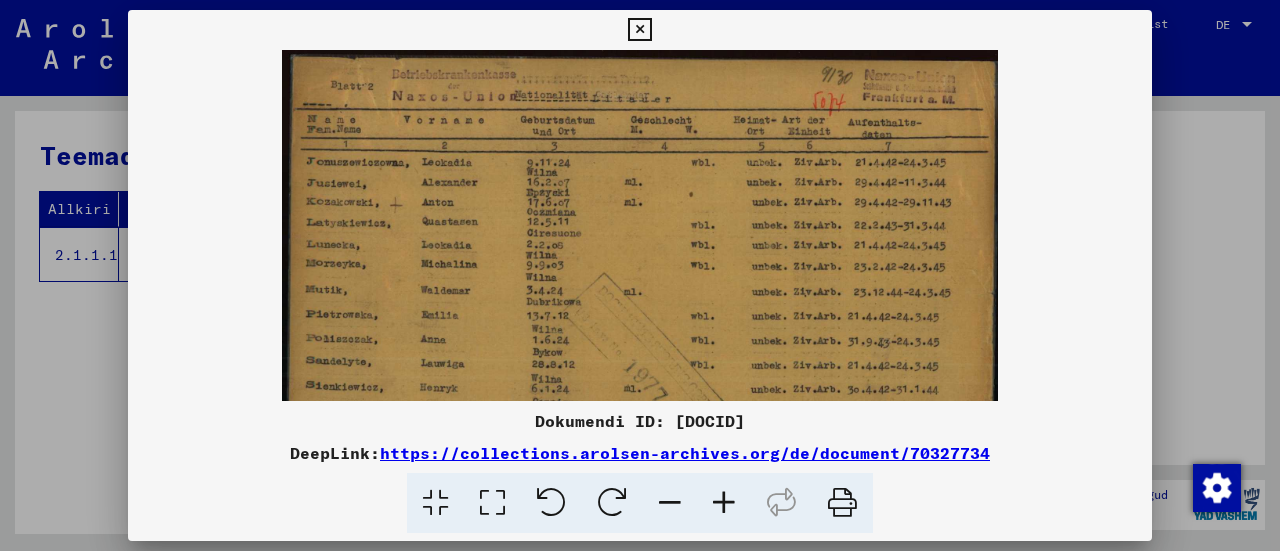 click at bounding box center (724, 503) 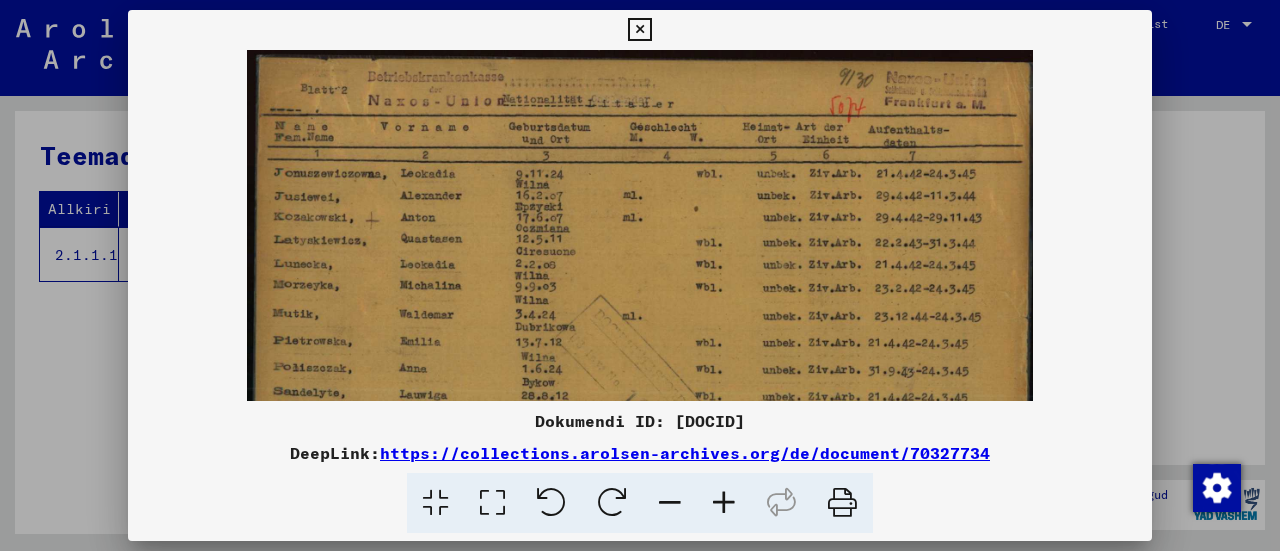 click at bounding box center (724, 503) 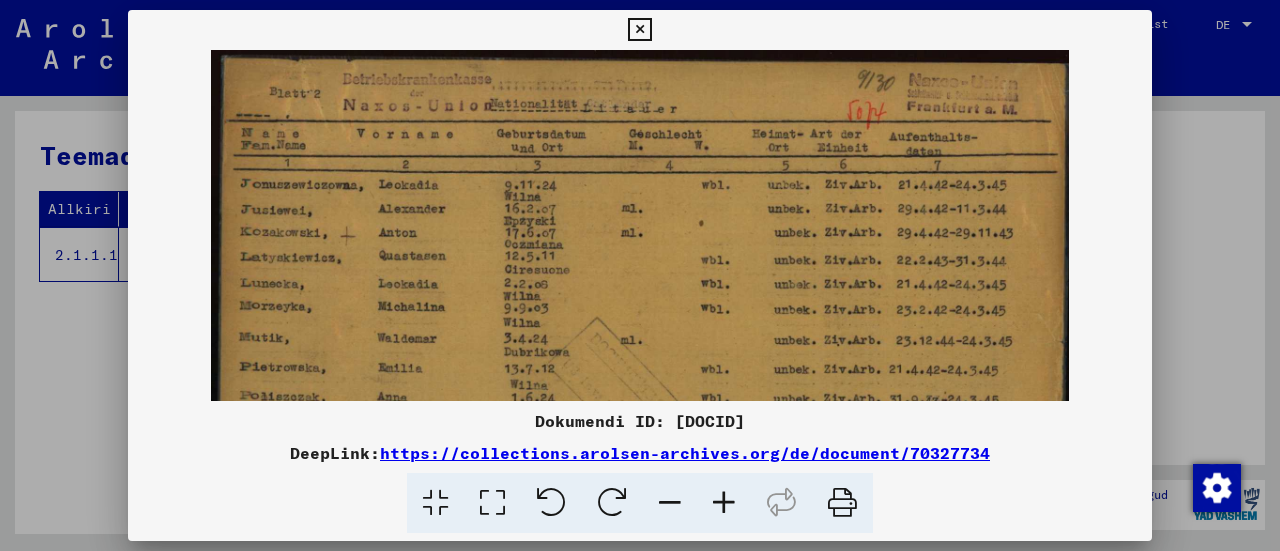 click at bounding box center [724, 503] 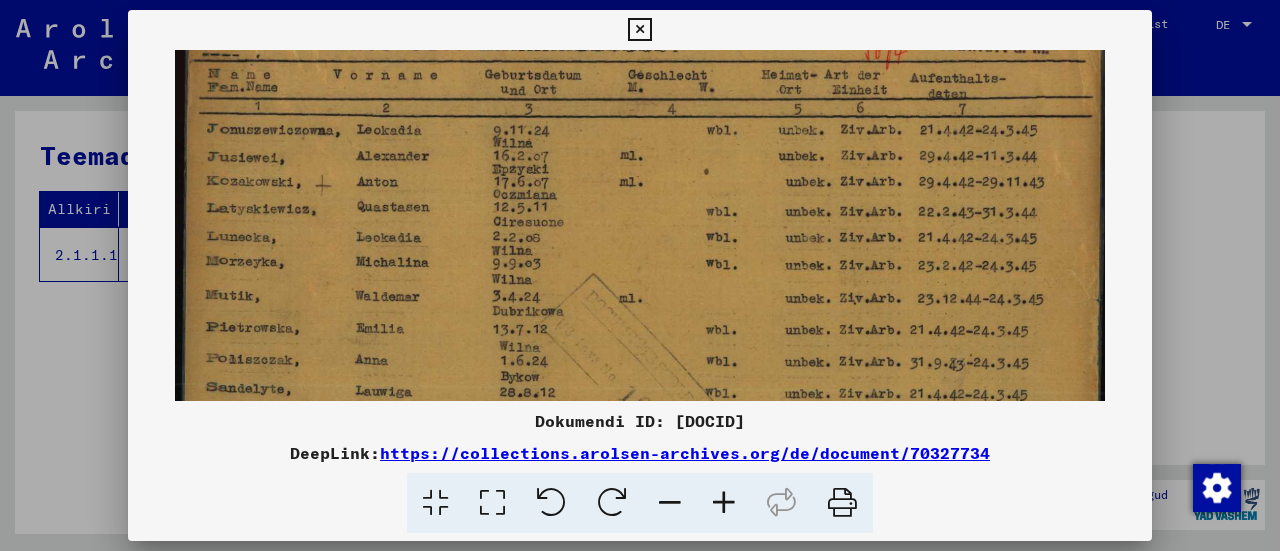 drag, startPoint x: 499, startPoint y: 243, endPoint x: 702, endPoint y: 200, distance: 207.50421 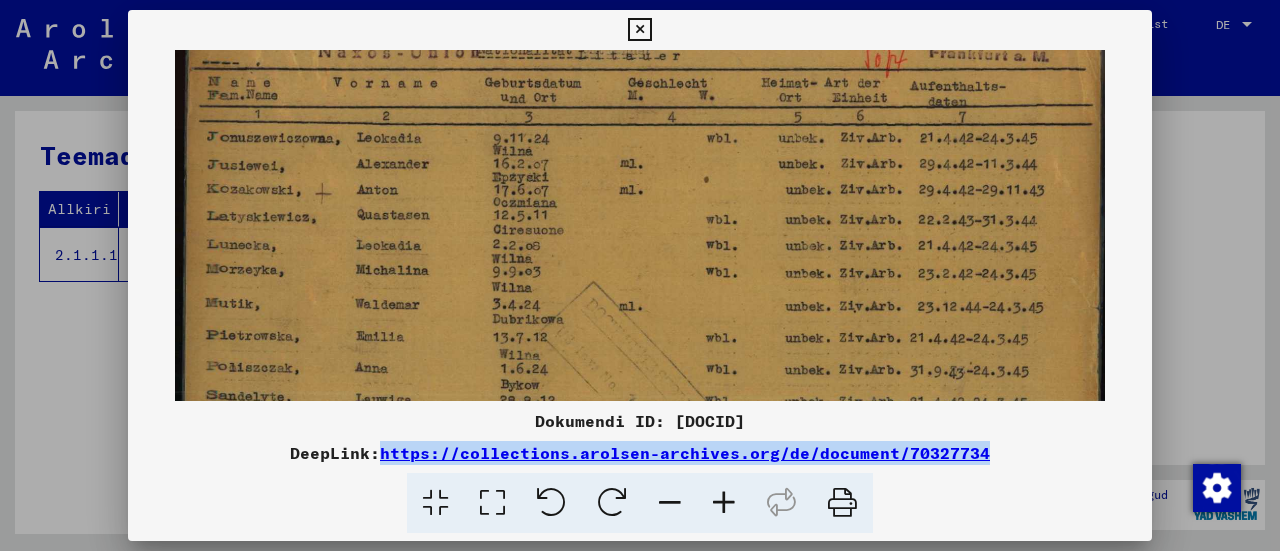 drag, startPoint x: 1002, startPoint y: 457, endPoint x: 387, endPoint y: 453, distance: 615.013 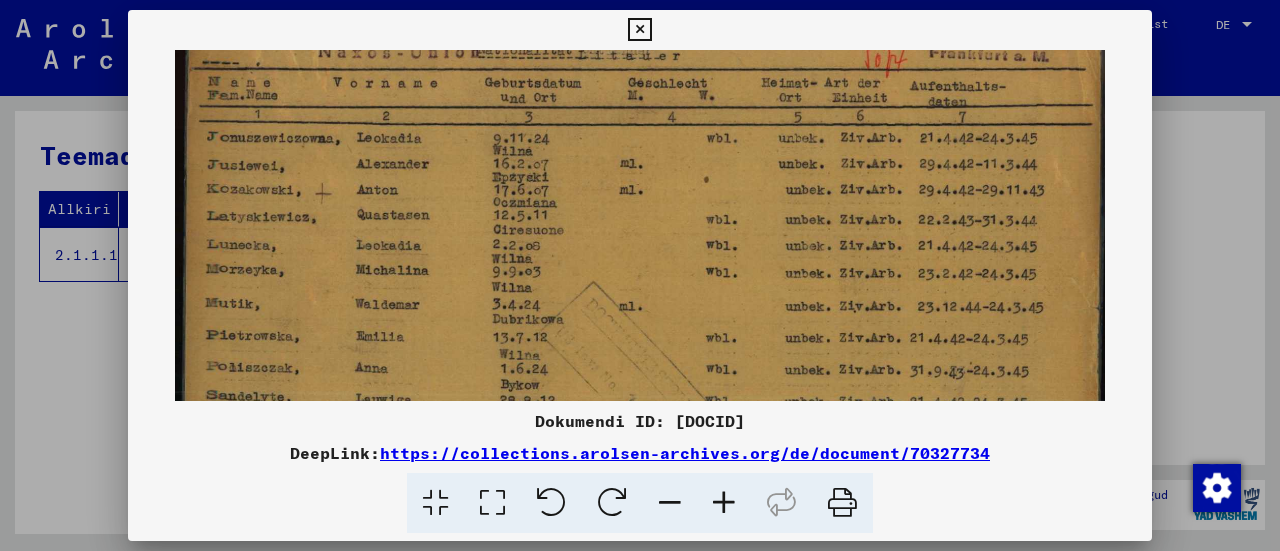 click at bounding box center (724, 503) 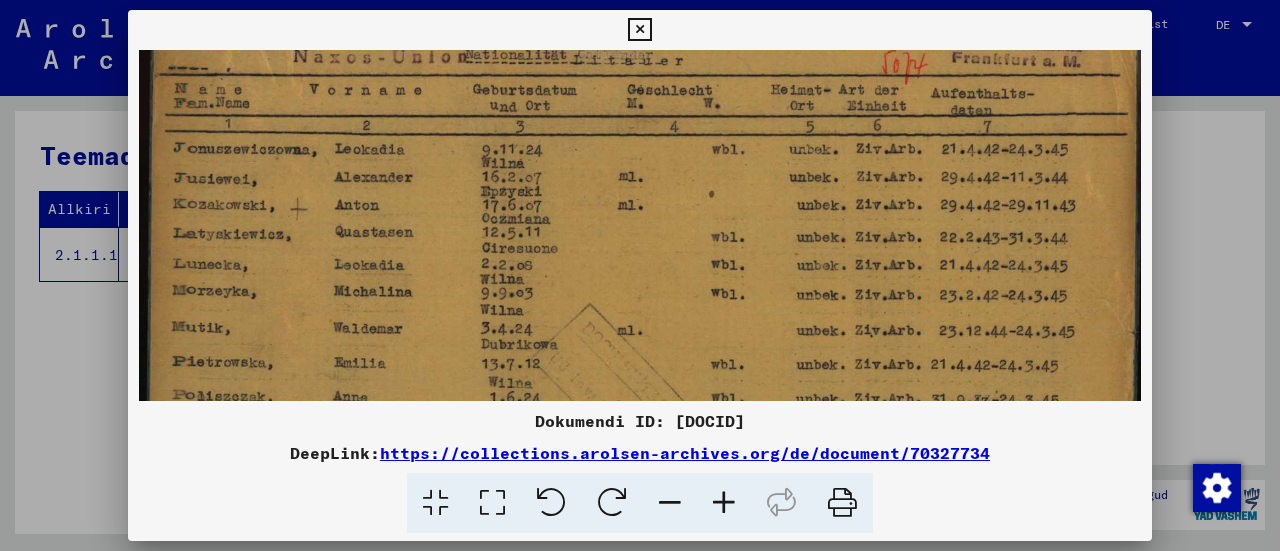 click at bounding box center [724, 503] 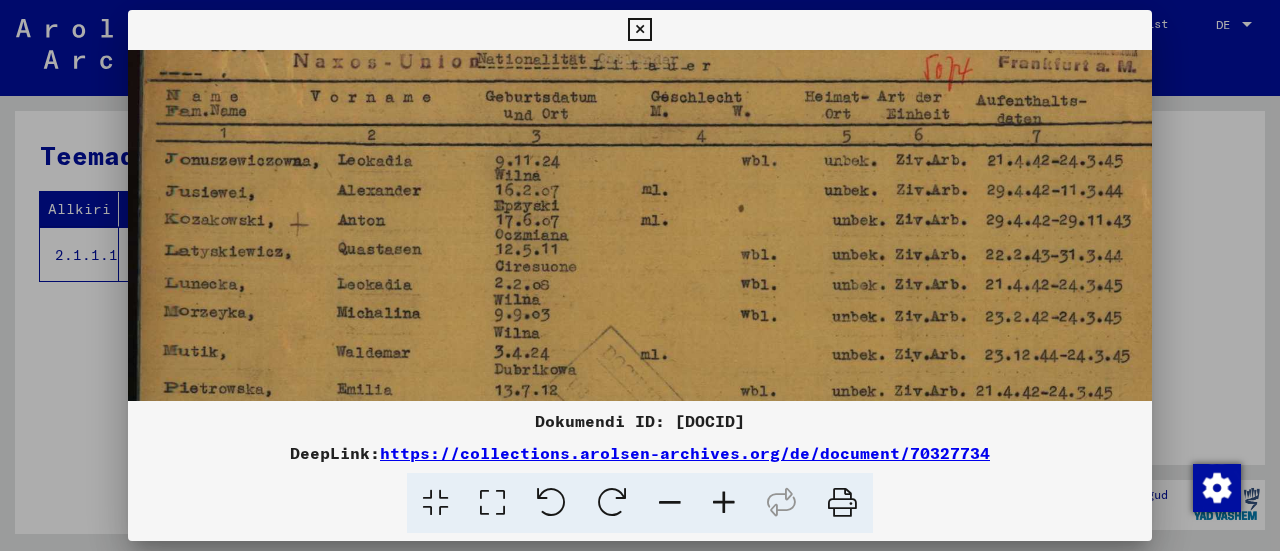 click at bounding box center [724, 503] 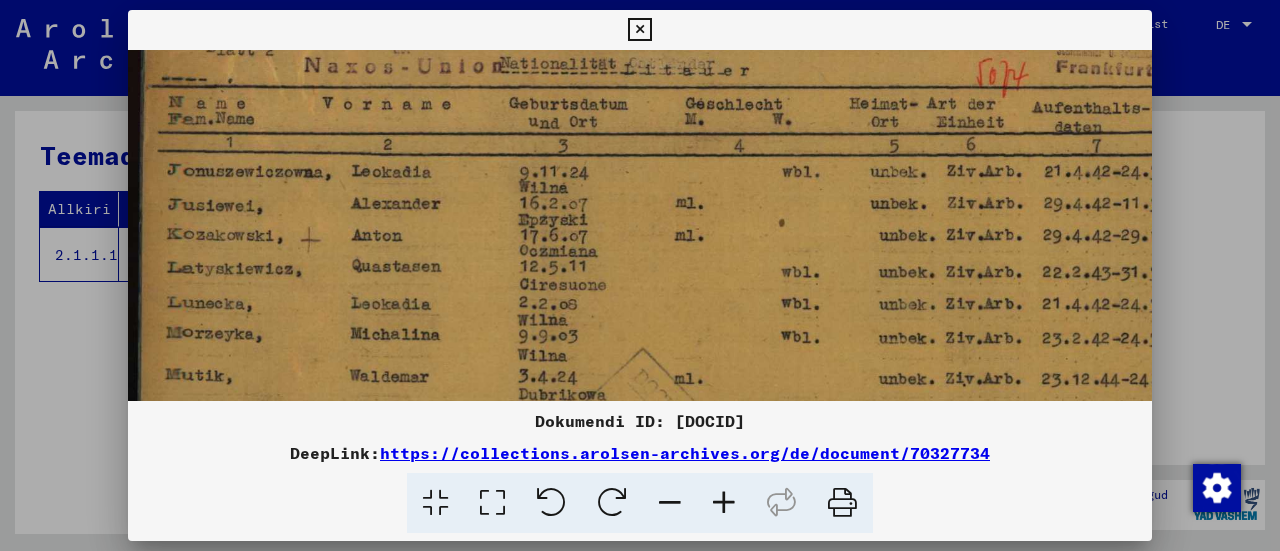 click at bounding box center (640, 275) 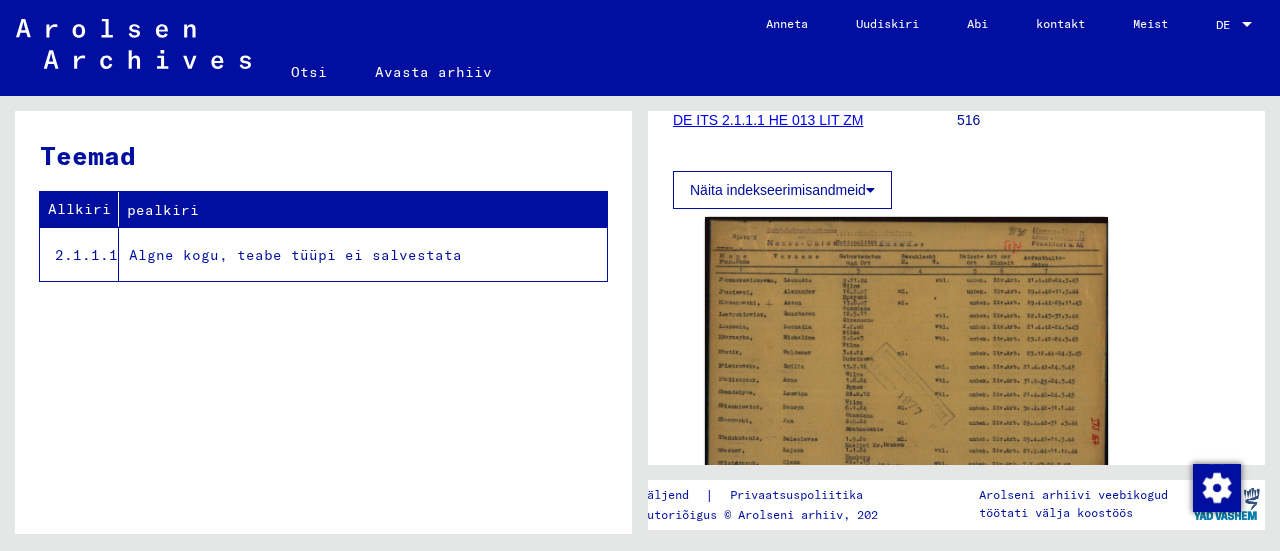 scroll, scrollTop: 344, scrollLeft: 0, axis: vertical 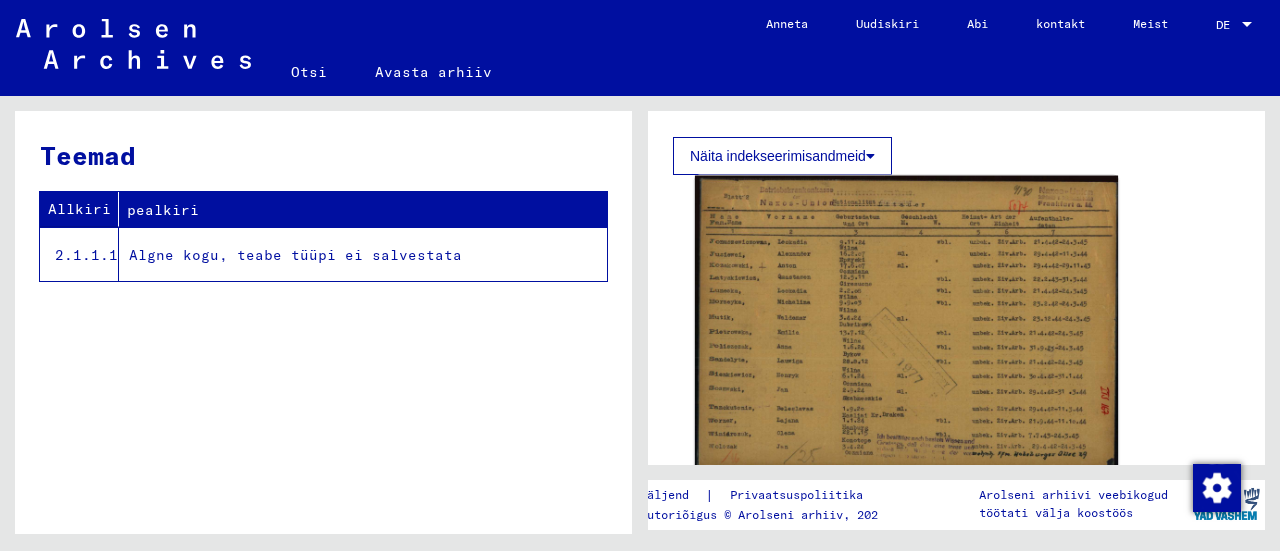 click 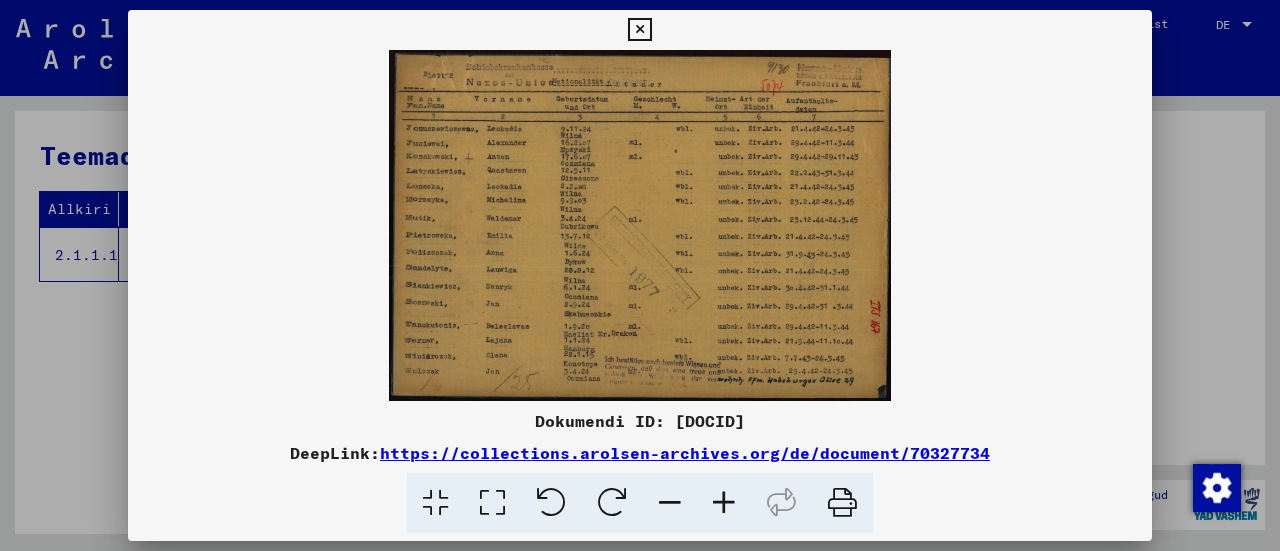 click at bounding box center (724, 503) 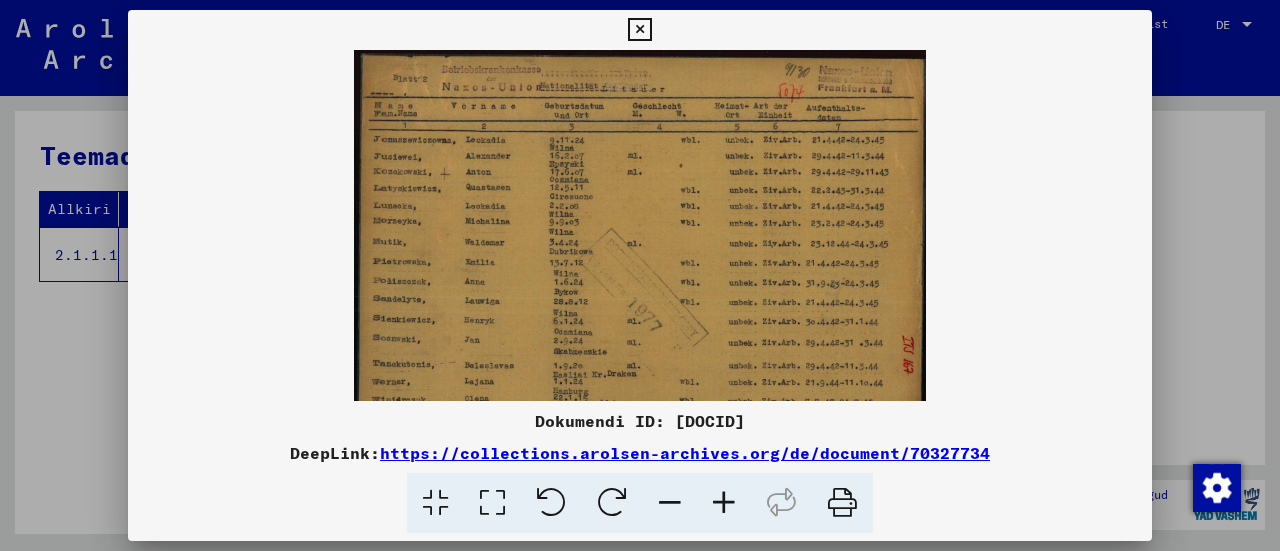 click at bounding box center [724, 503] 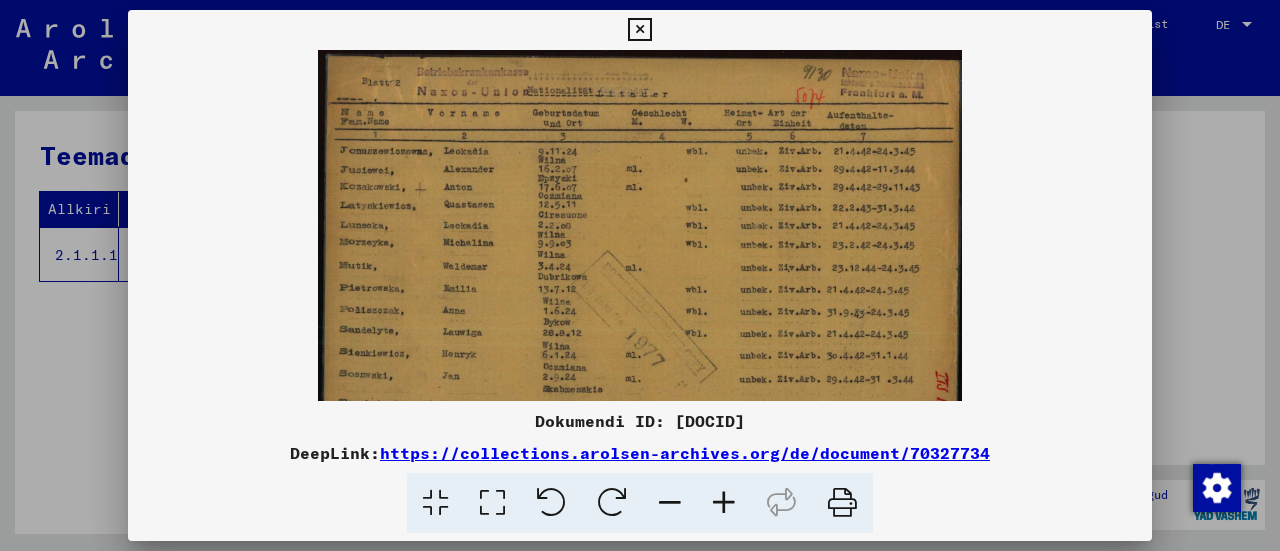 click at bounding box center [724, 503] 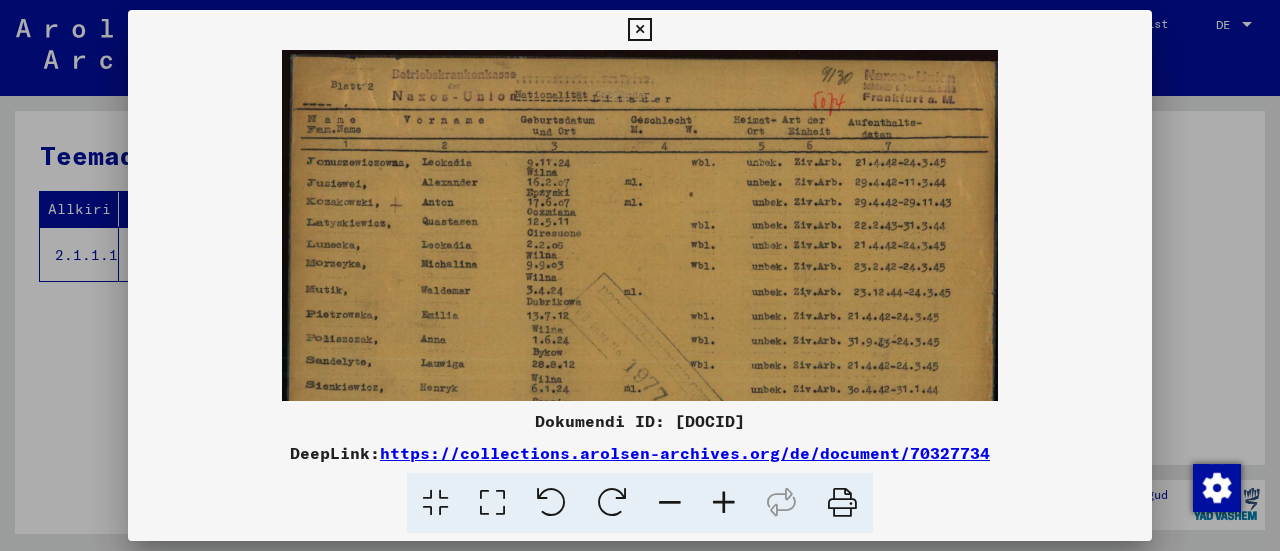 click at bounding box center (724, 503) 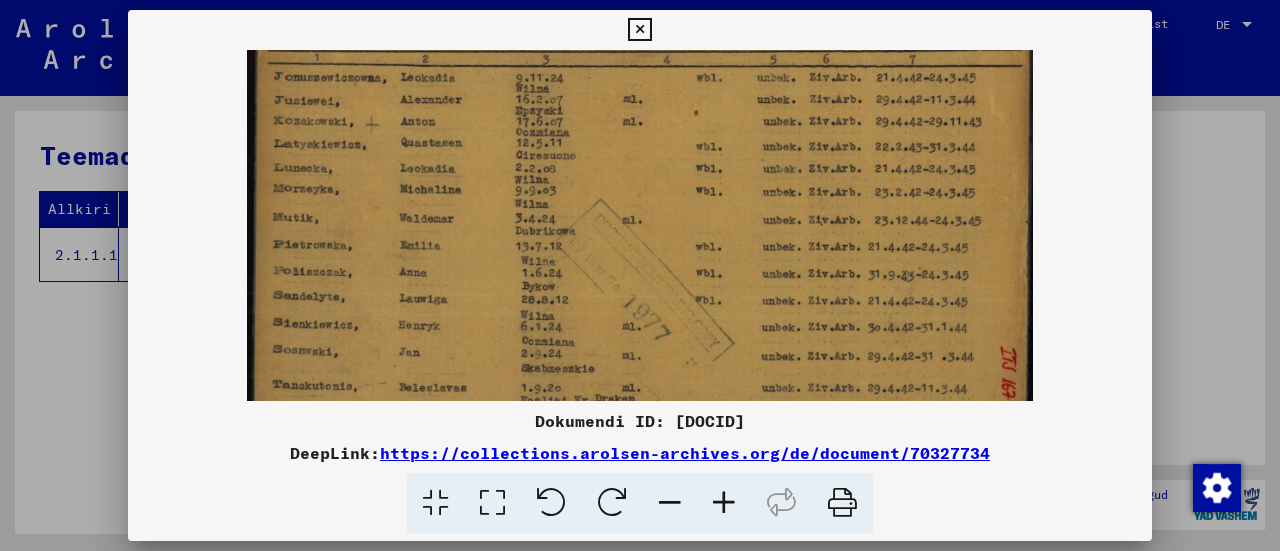 scroll, scrollTop: 114, scrollLeft: 0, axis: vertical 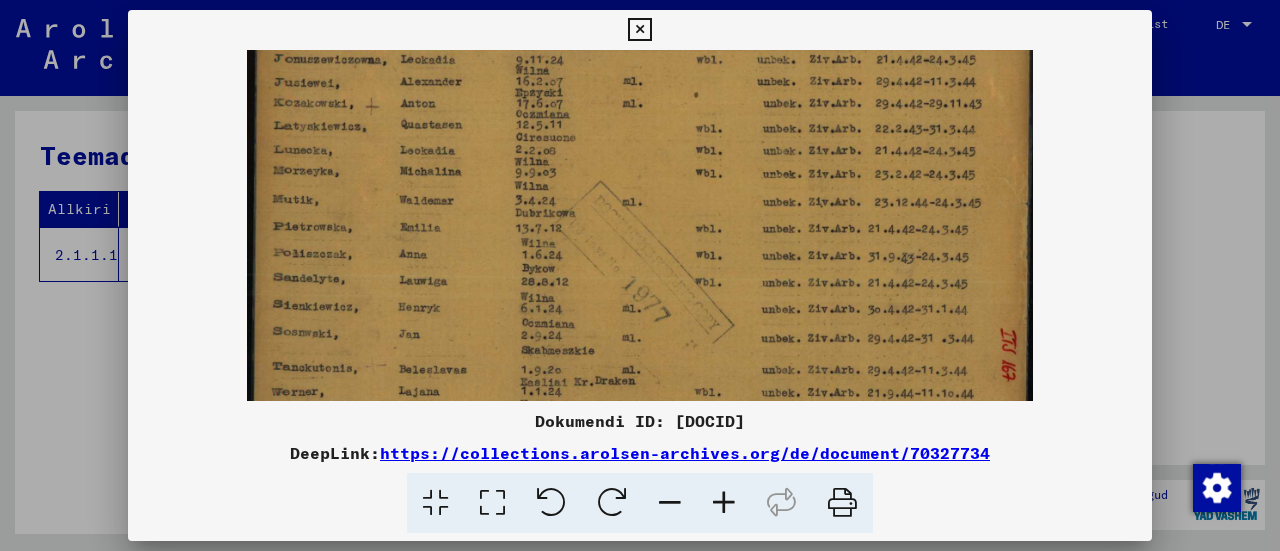 drag, startPoint x: 598, startPoint y: 271, endPoint x: 778, endPoint y: 159, distance: 212 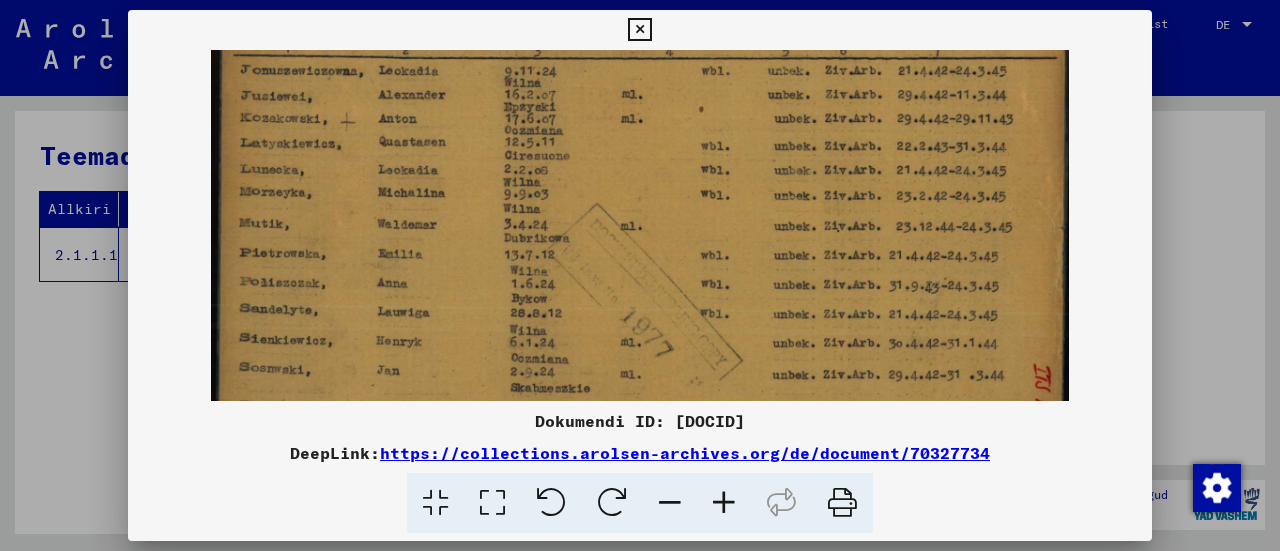 click at bounding box center [724, 503] 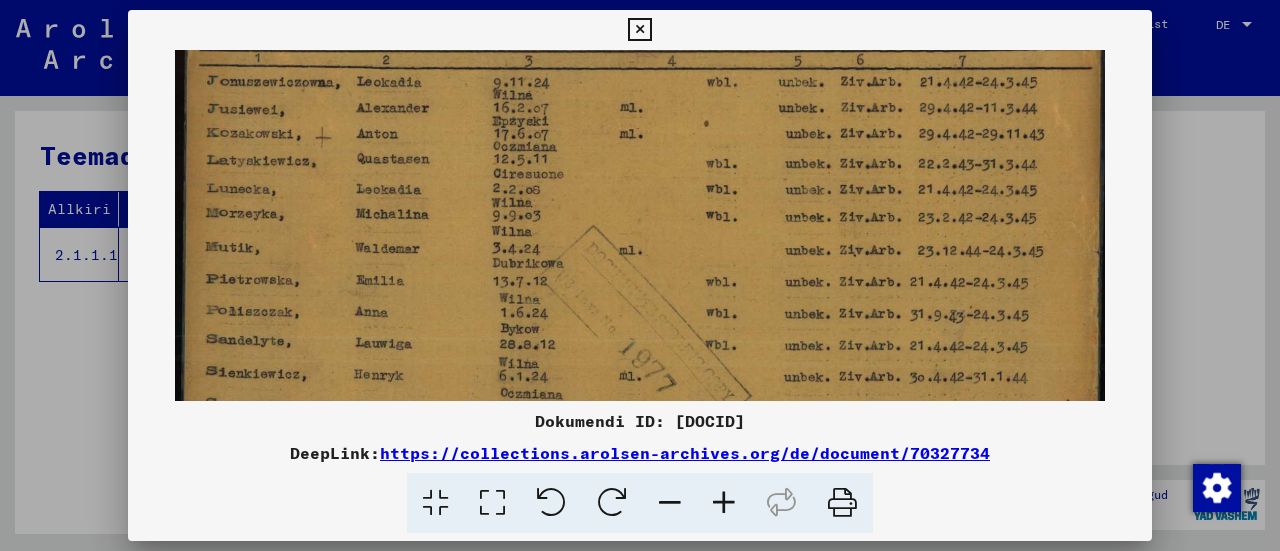 click at bounding box center (724, 503) 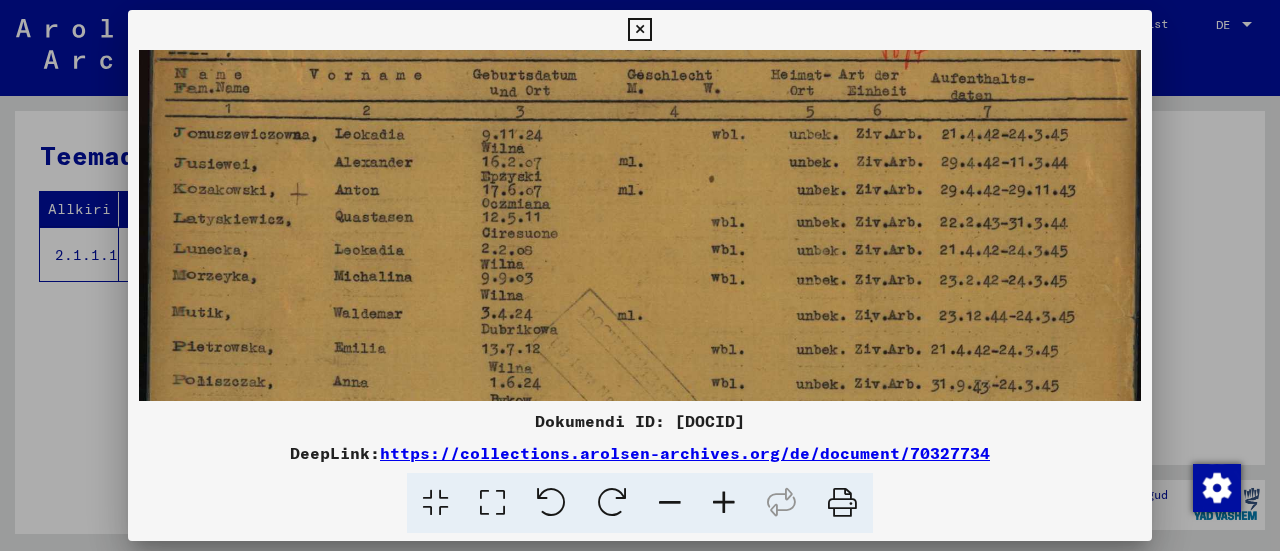 scroll, scrollTop: 0, scrollLeft: 0, axis: both 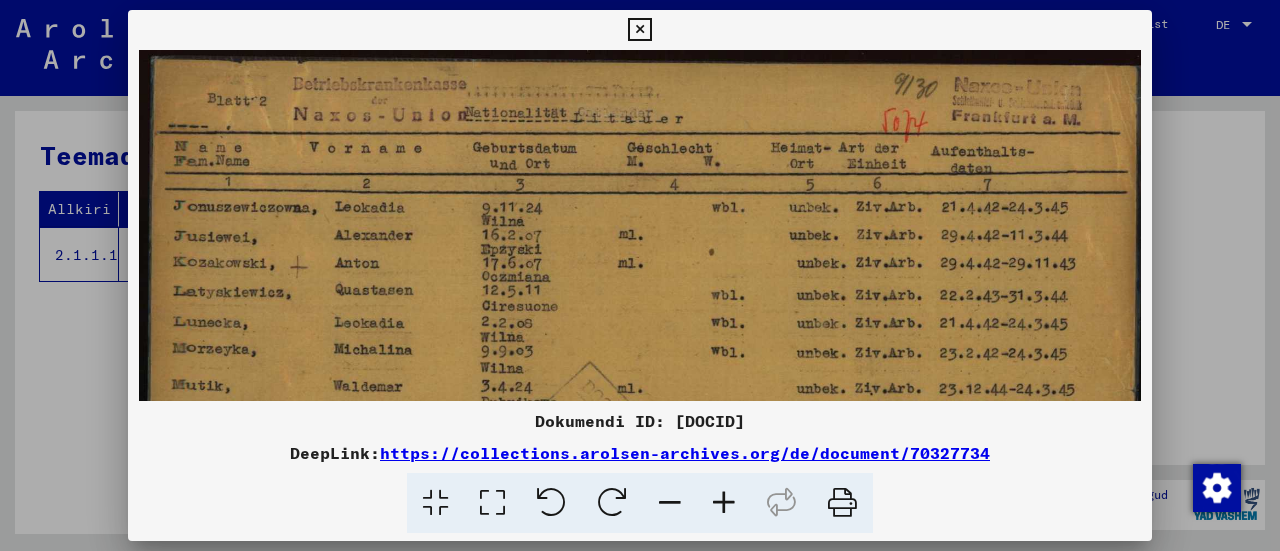 drag, startPoint x: 1029, startPoint y: 208, endPoint x: 1019, endPoint y: 357, distance: 149.33519 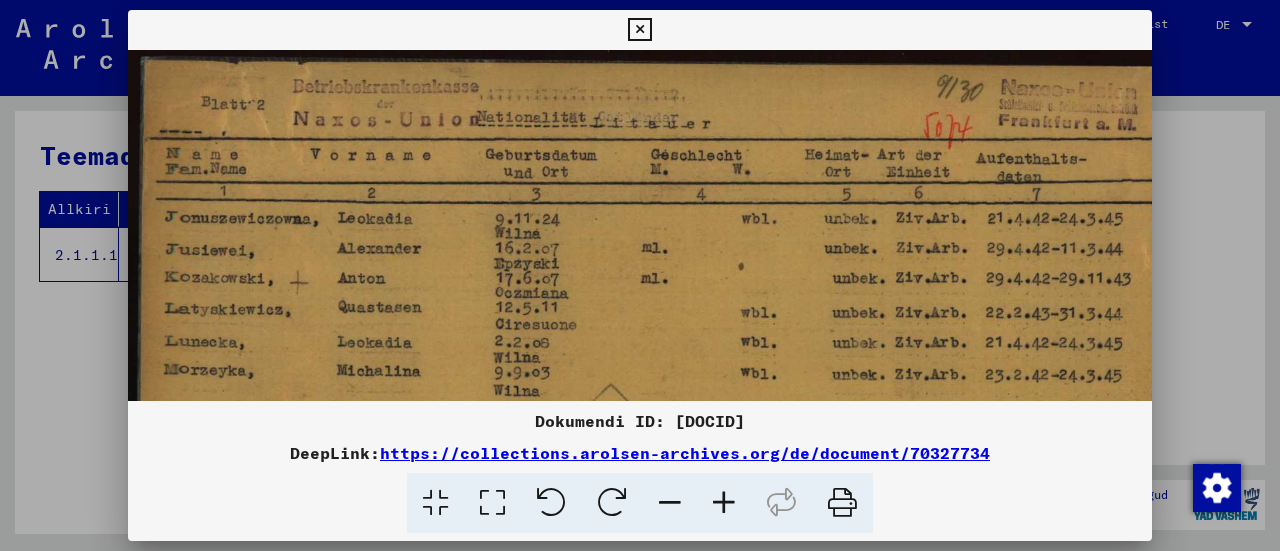 click at bounding box center [724, 503] 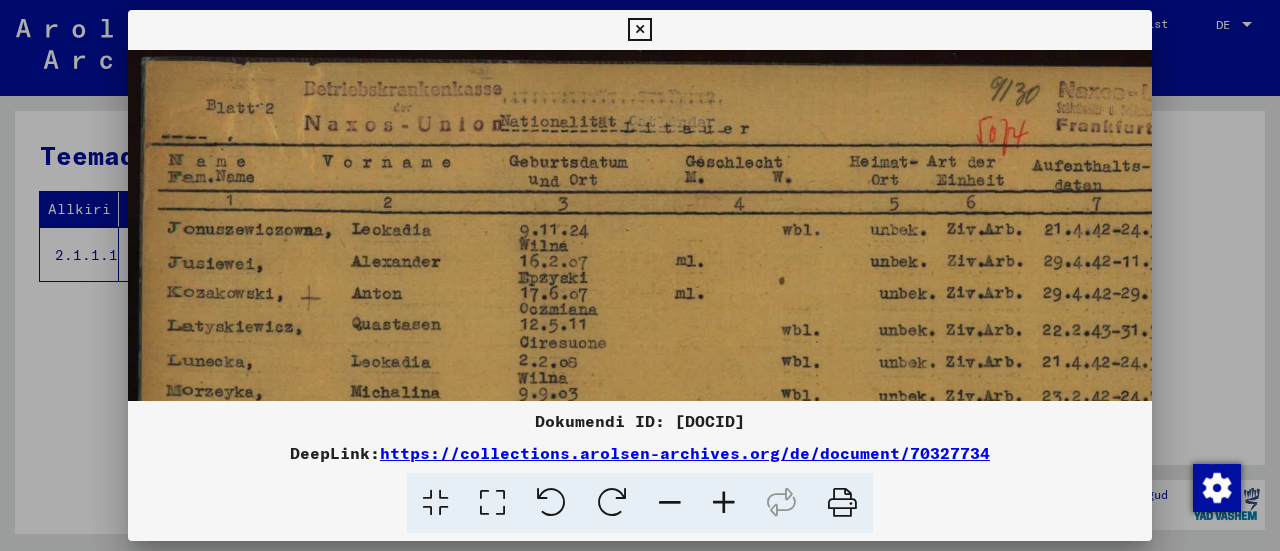click at bounding box center (724, 503) 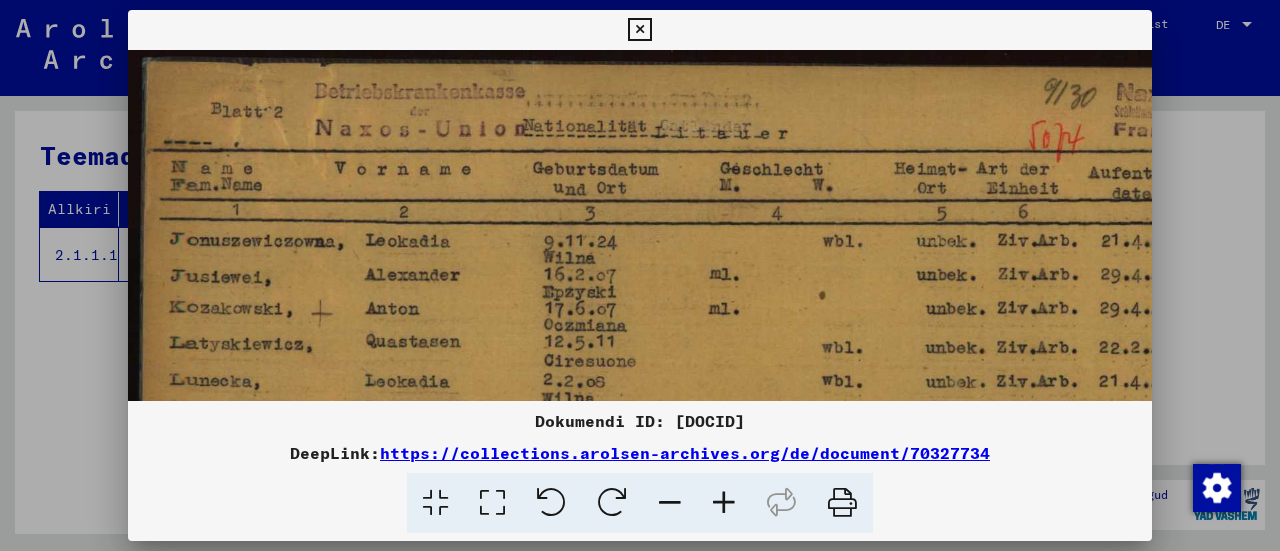 click at bounding box center (724, 503) 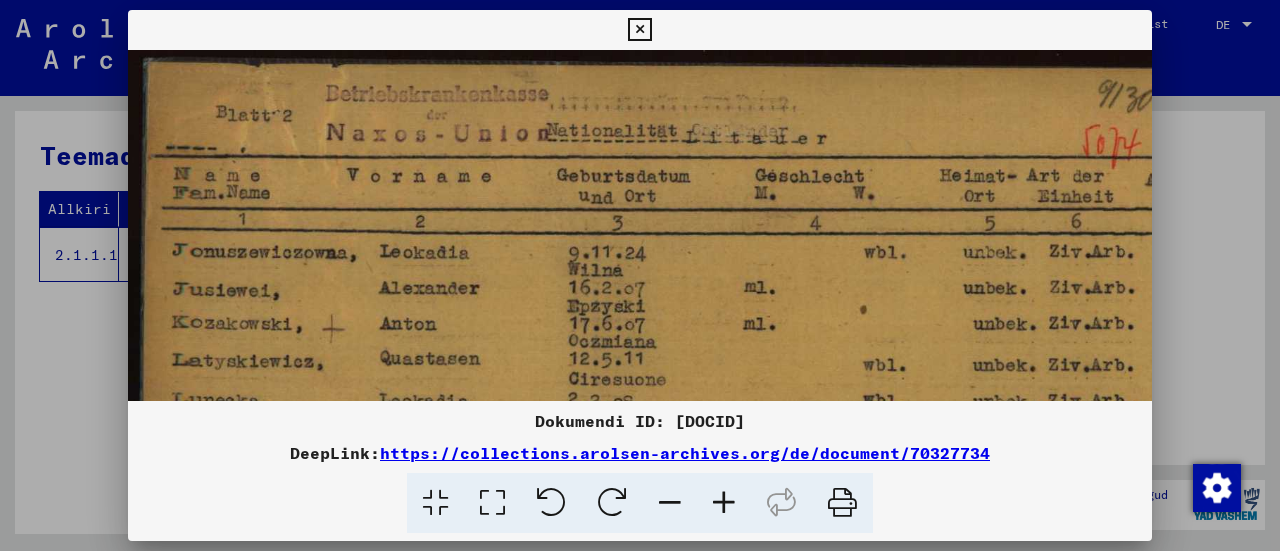 click at bounding box center (724, 503) 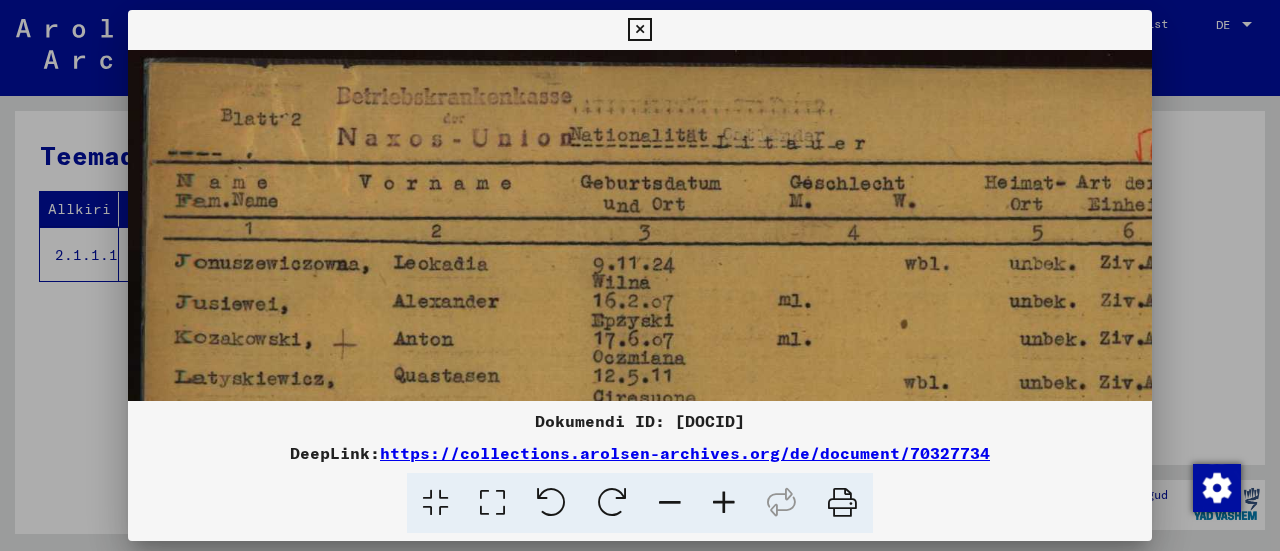 click at bounding box center [724, 503] 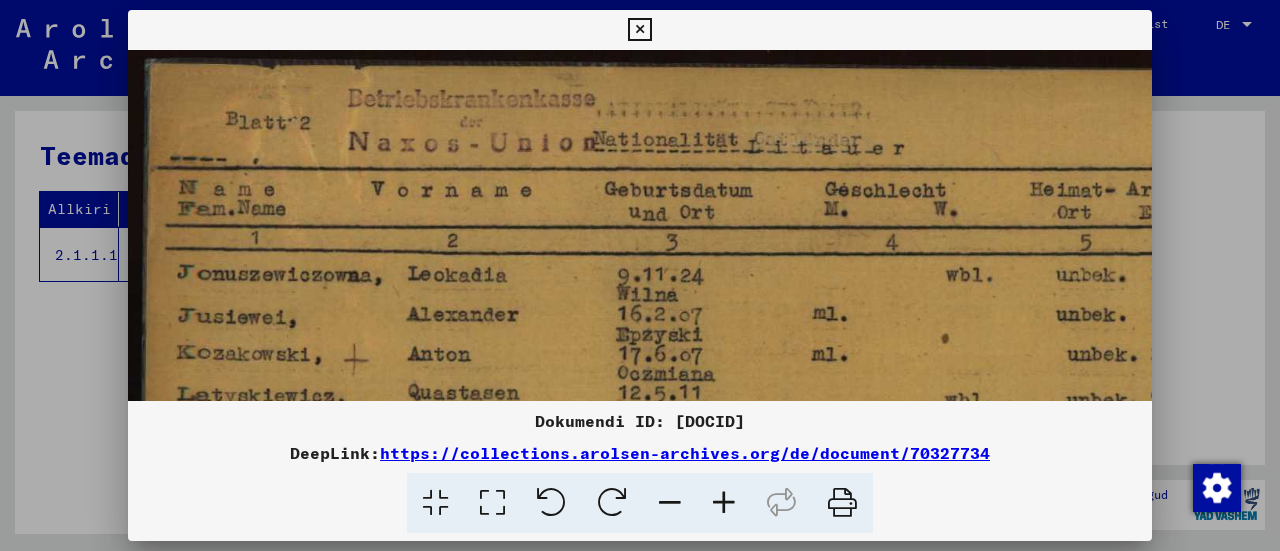 click at bounding box center (724, 503) 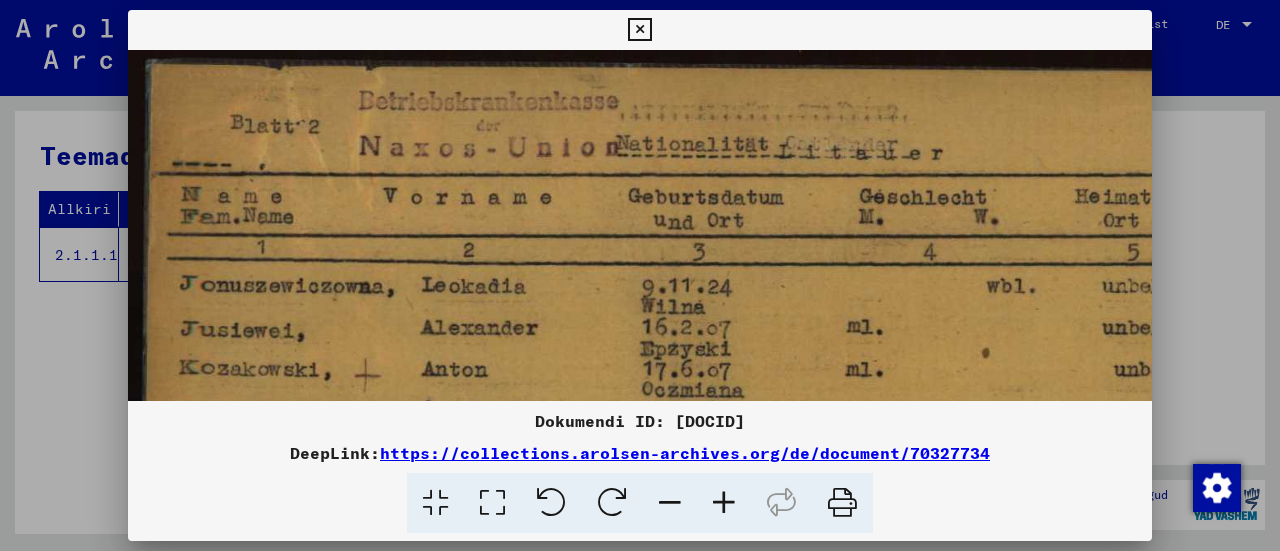 click at bounding box center (724, 503) 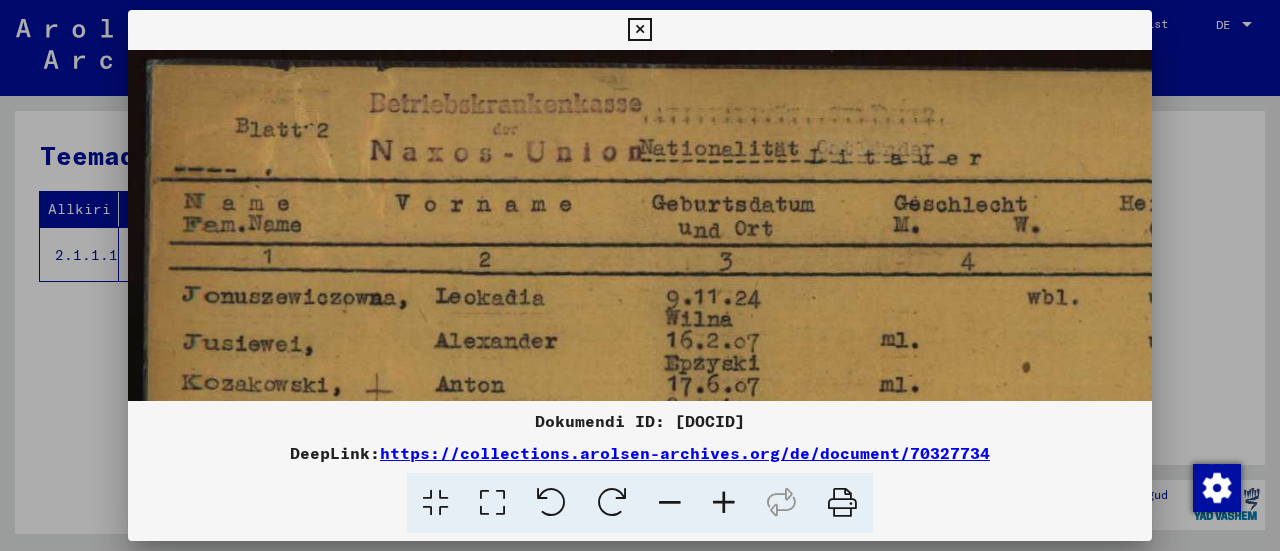 click at bounding box center (724, 503) 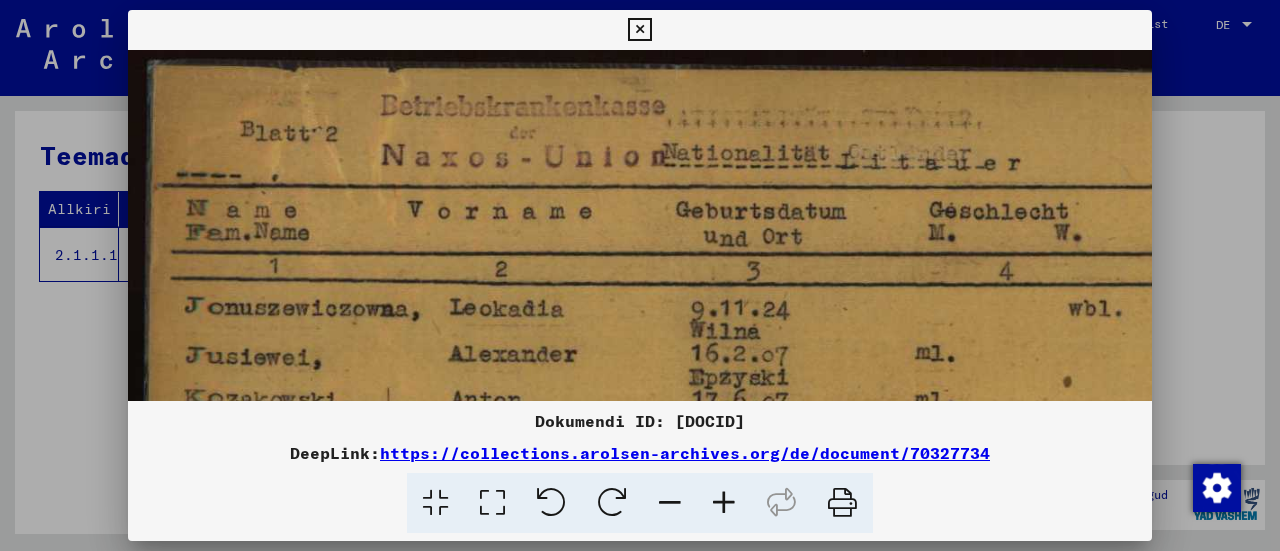 click at bounding box center (724, 503) 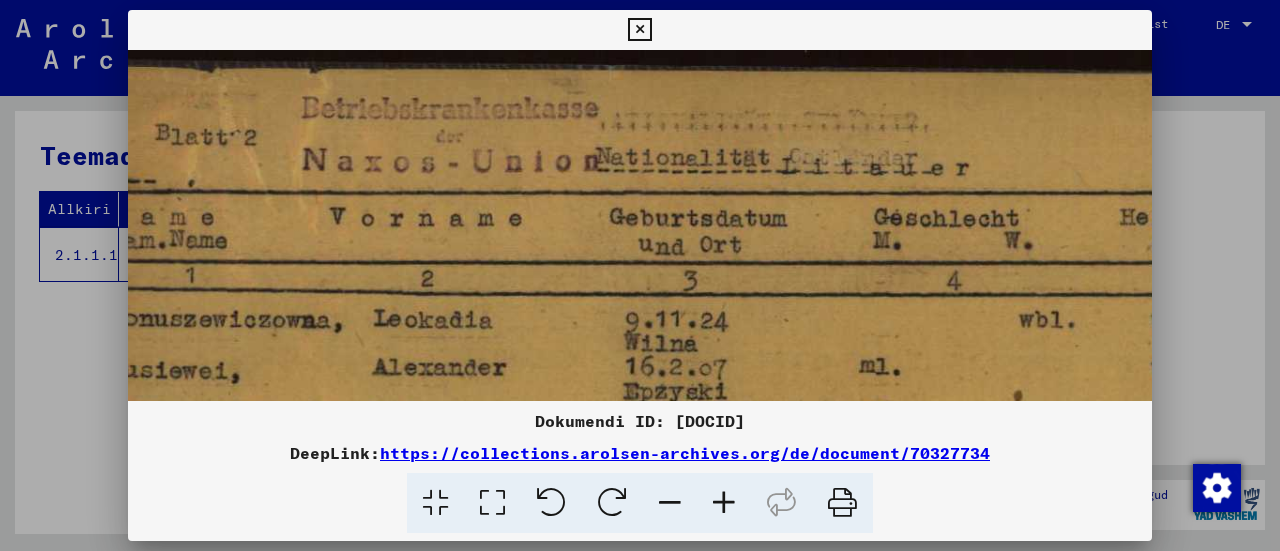 scroll, scrollTop: 1, scrollLeft: 92, axis: both 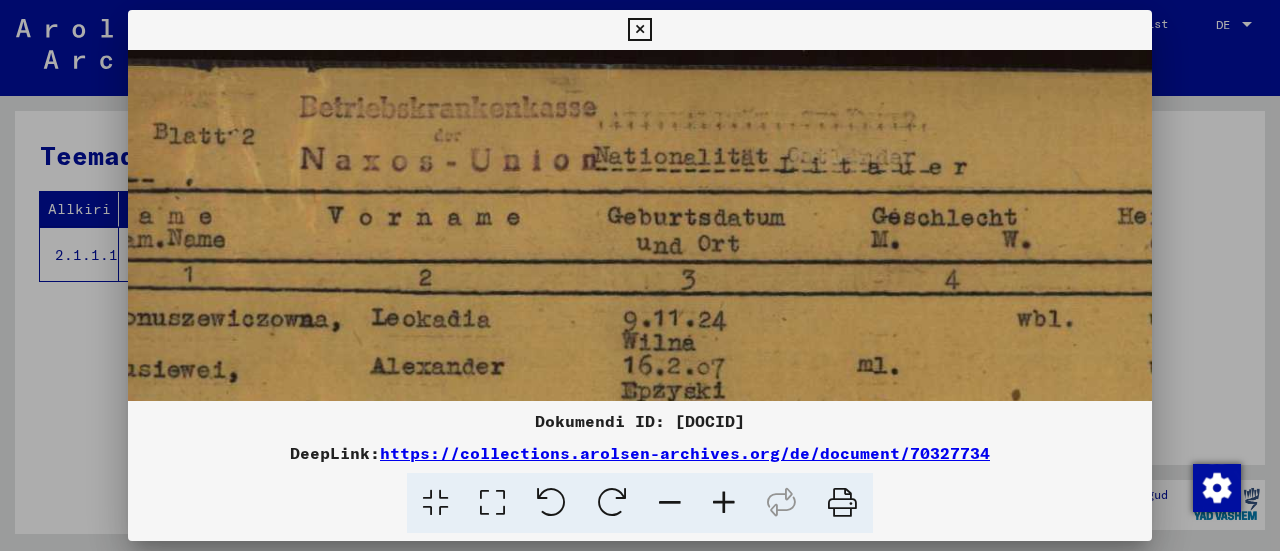 drag, startPoint x: 586, startPoint y: 270, endPoint x: 498, endPoint y: 352, distance: 120.283 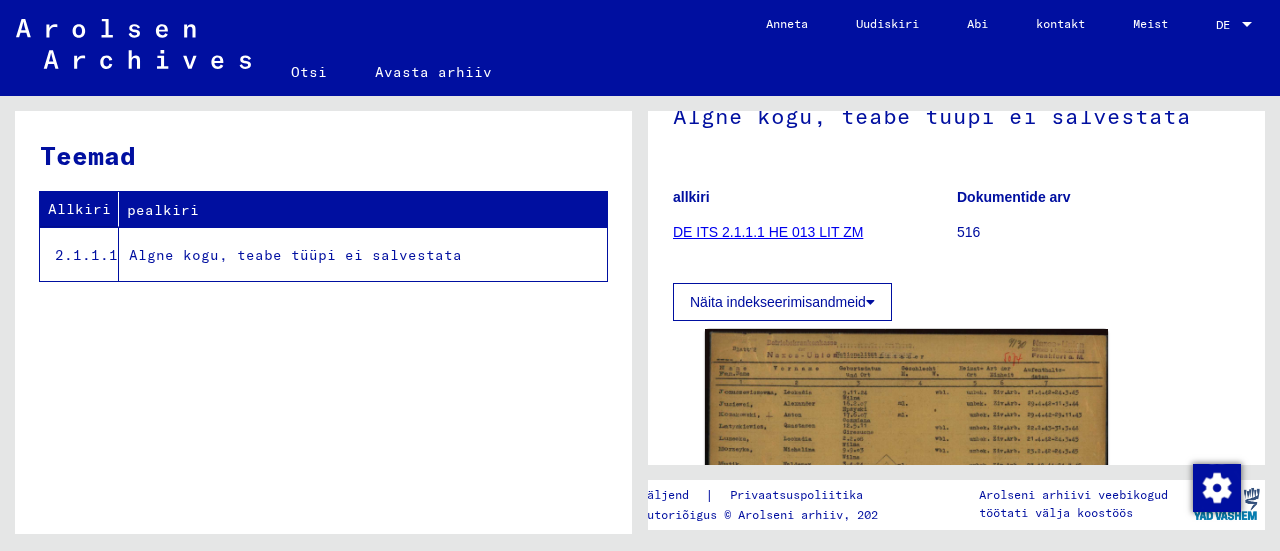 scroll, scrollTop: 0, scrollLeft: 0, axis: both 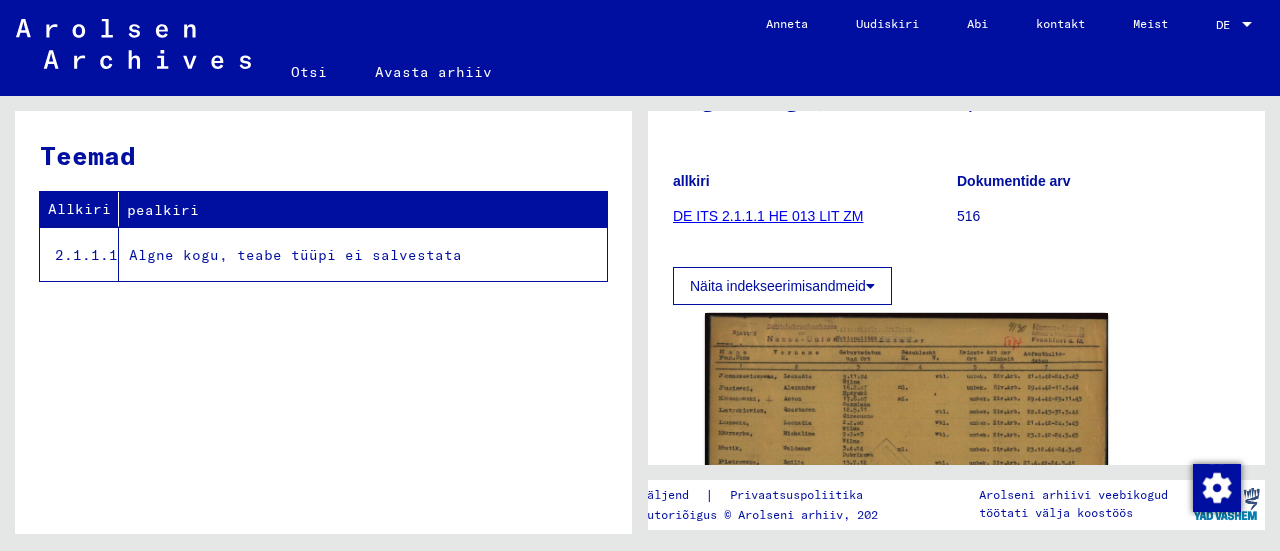 click on "DE ITS 2.1.1.1 HE 013 LIT ZM" 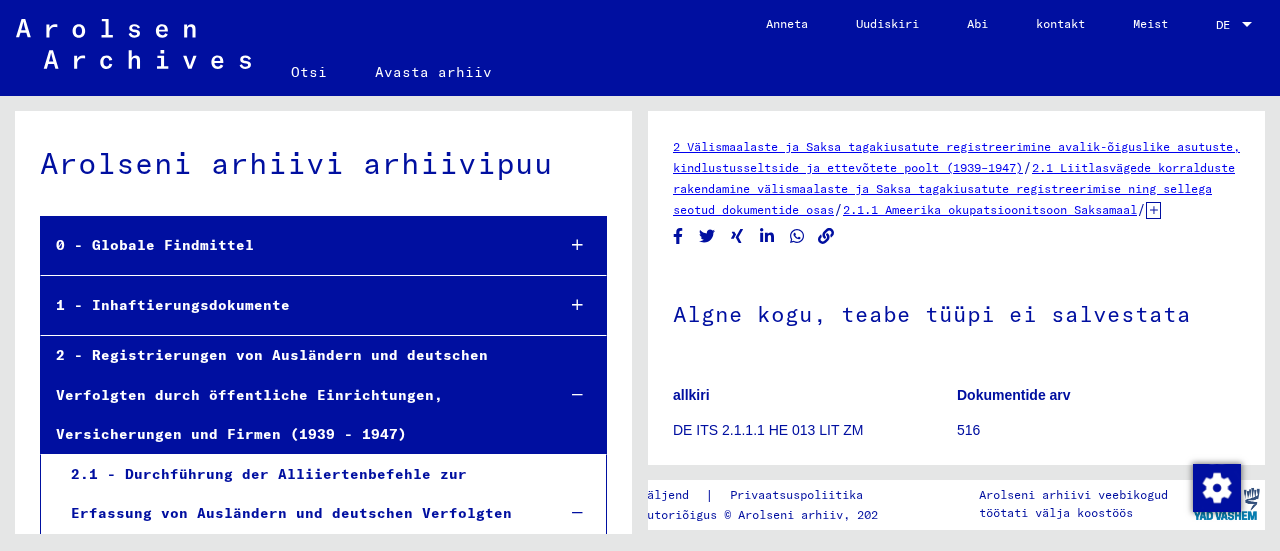 scroll, scrollTop: 5238, scrollLeft: 0, axis: vertical 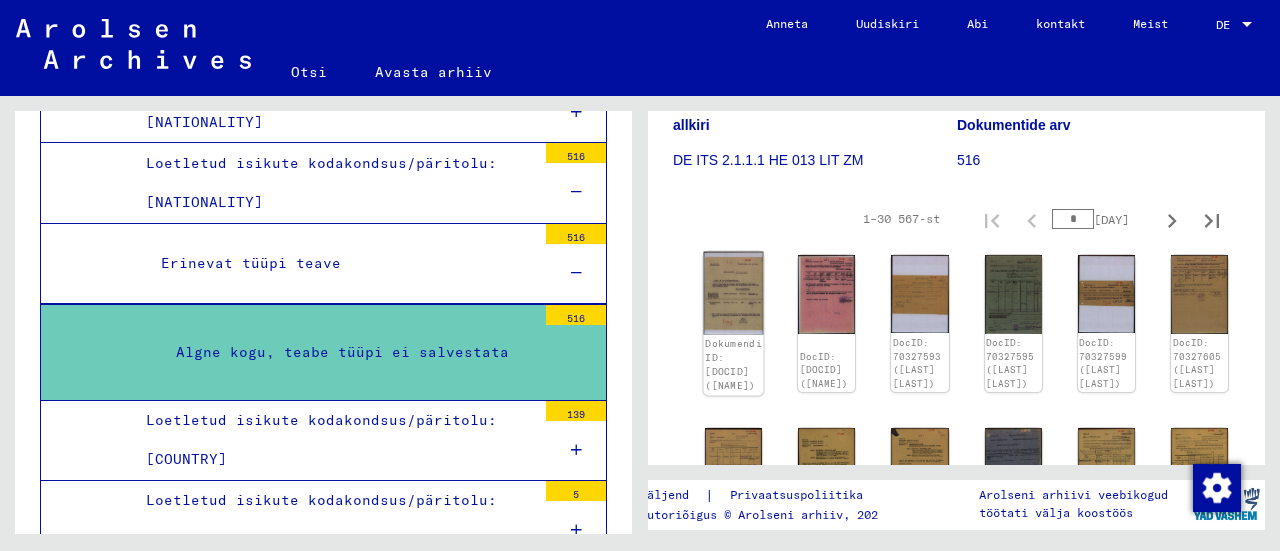 click 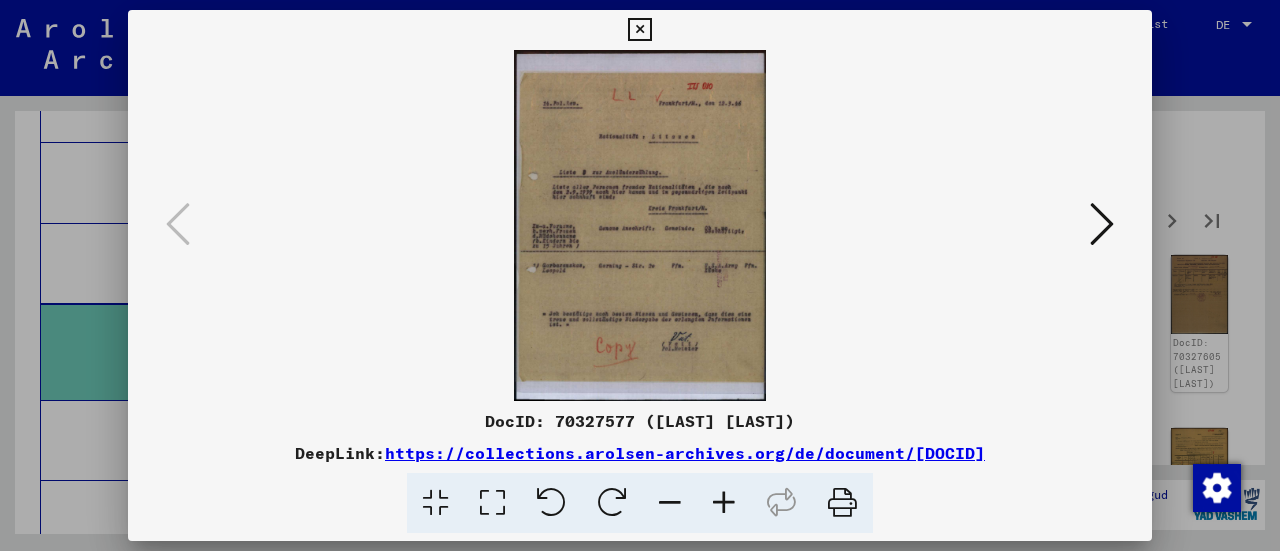 click at bounding box center [640, 225] 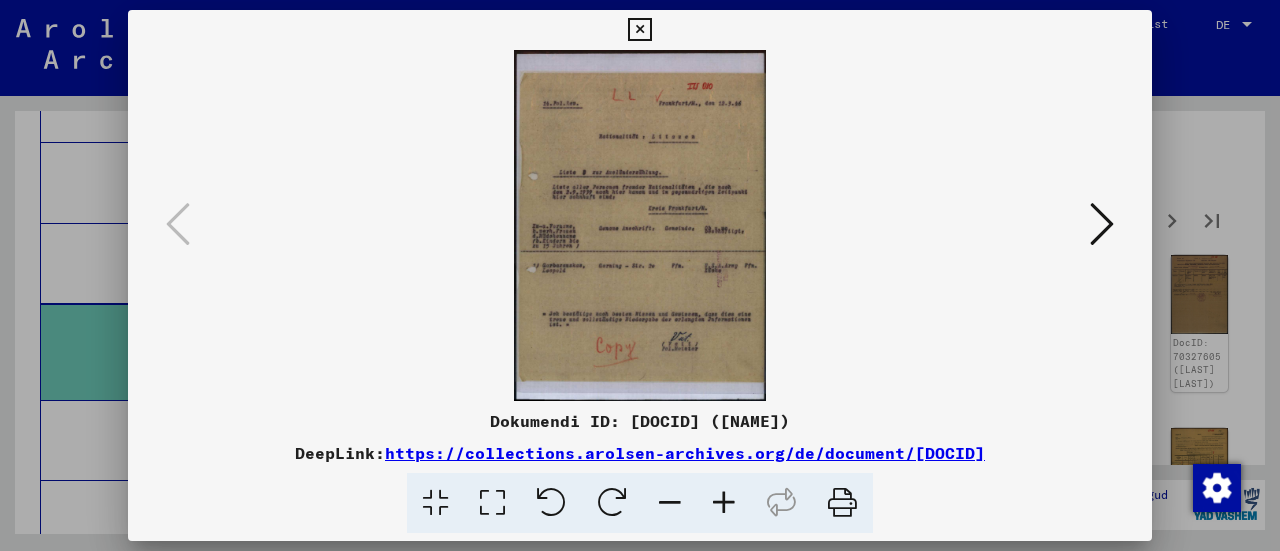 click at bounding box center [639, 30] 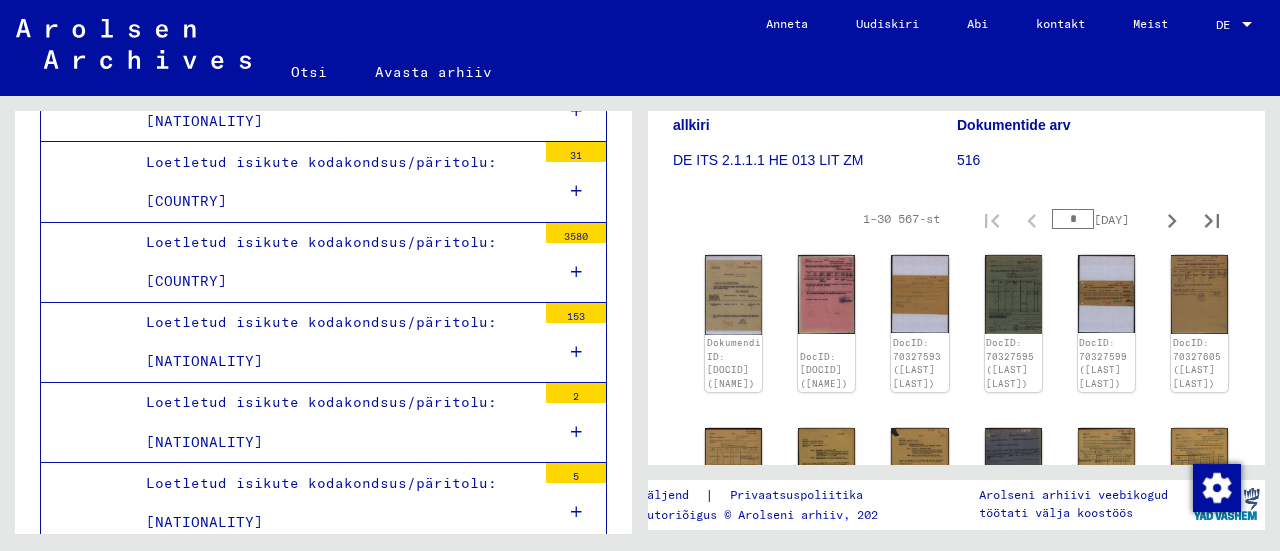 scroll, scrollTop: 3520, scrollLeft: 0, axis: vertical 